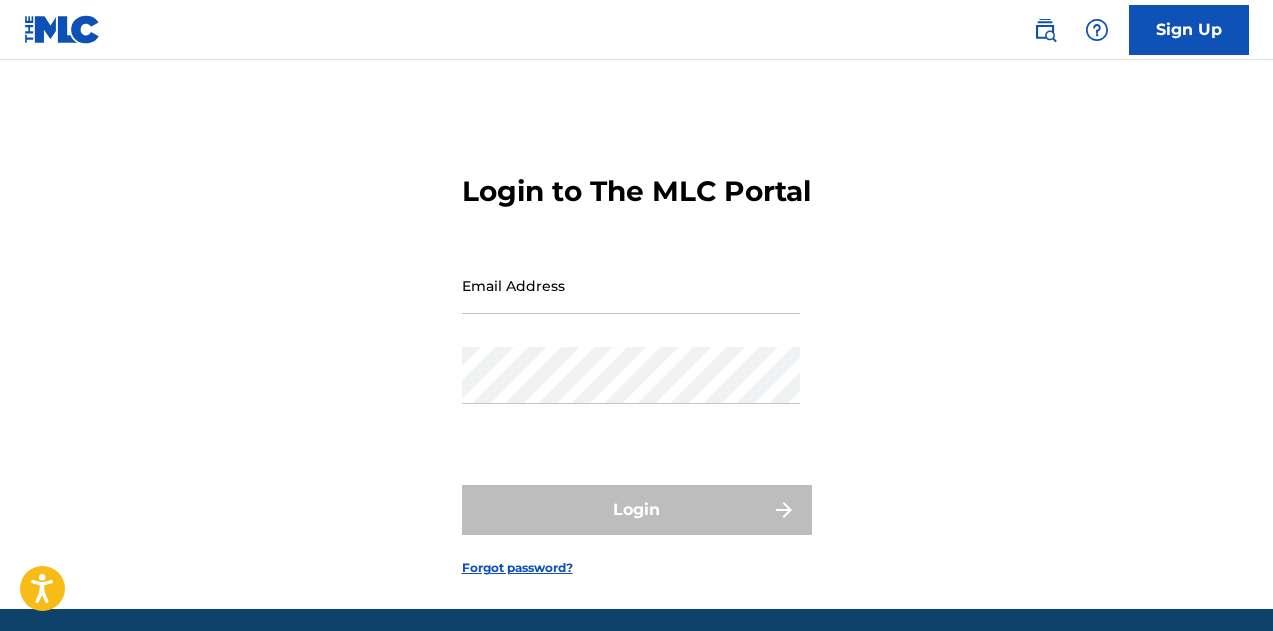 scroll, scrollTop: 0, scrollLeft: 0, axis: both 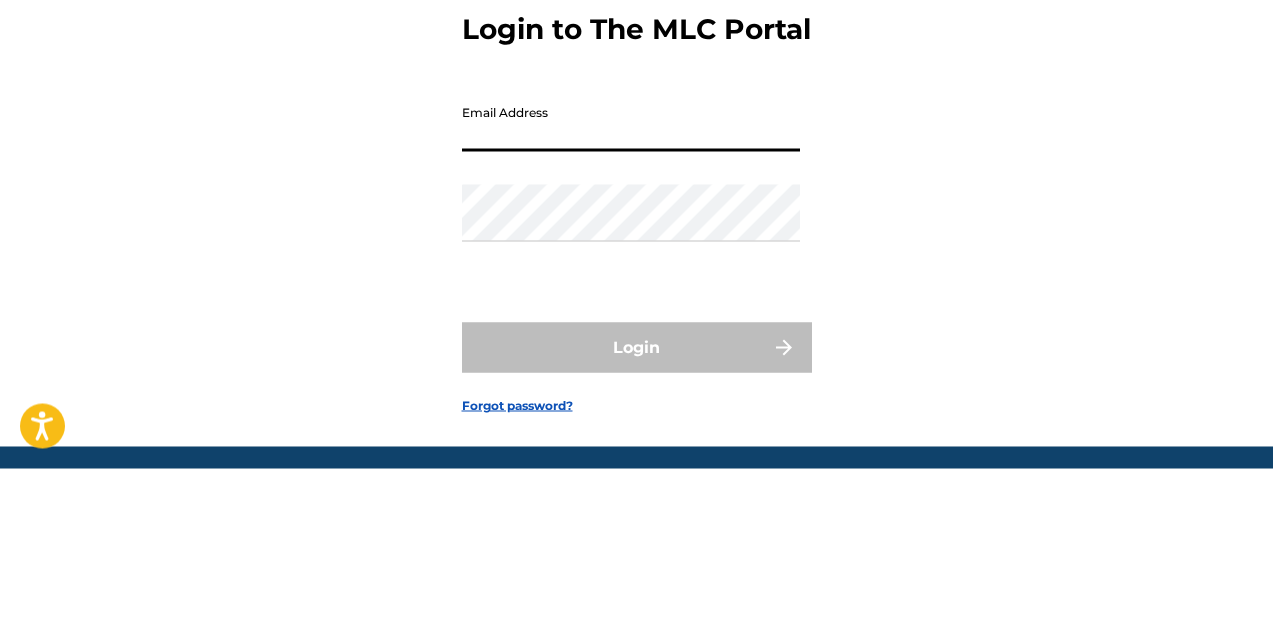 click on "Email Address" at bounding box center [631, 285] 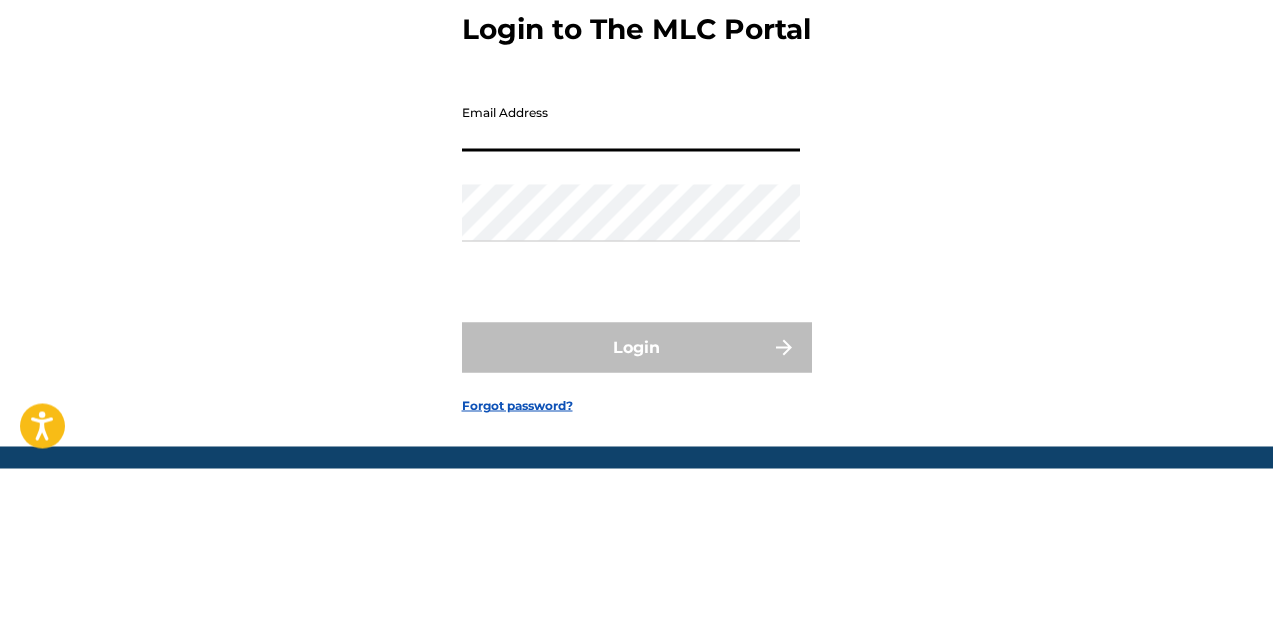 type on "[EMAIL_ADDRESS][DOMAIN_NAME]" 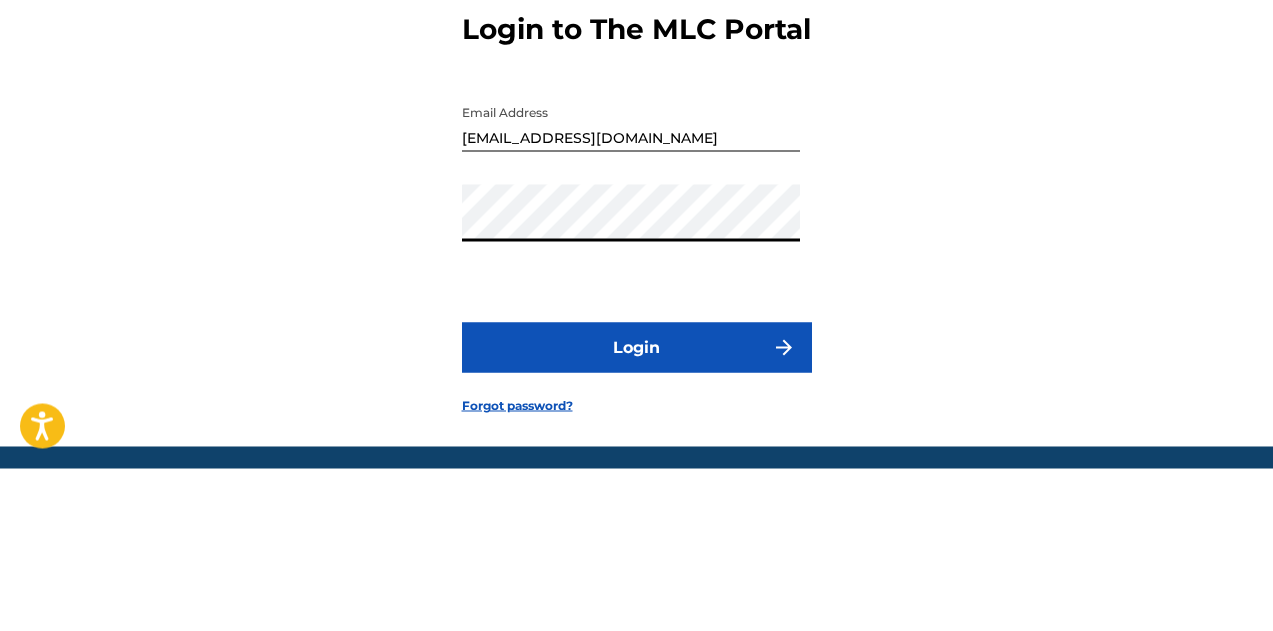 click on "Login" at bounding box center (637, 510) 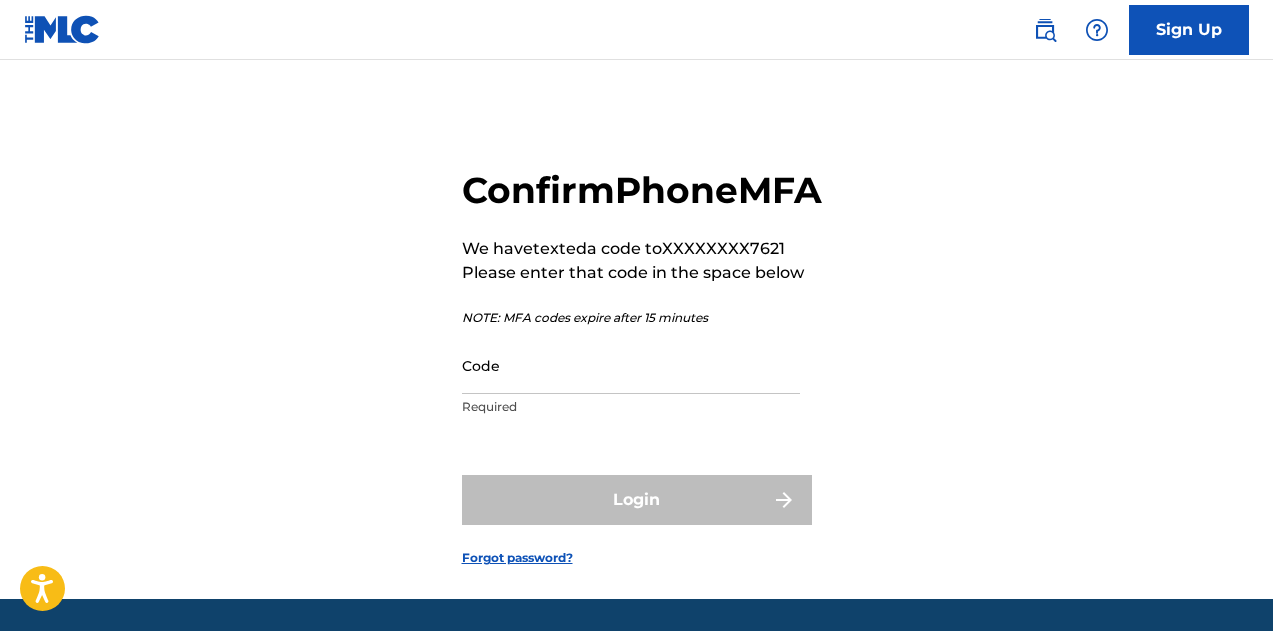 scroll, scrollTop: 0, scrollLeft: 0, axis: both 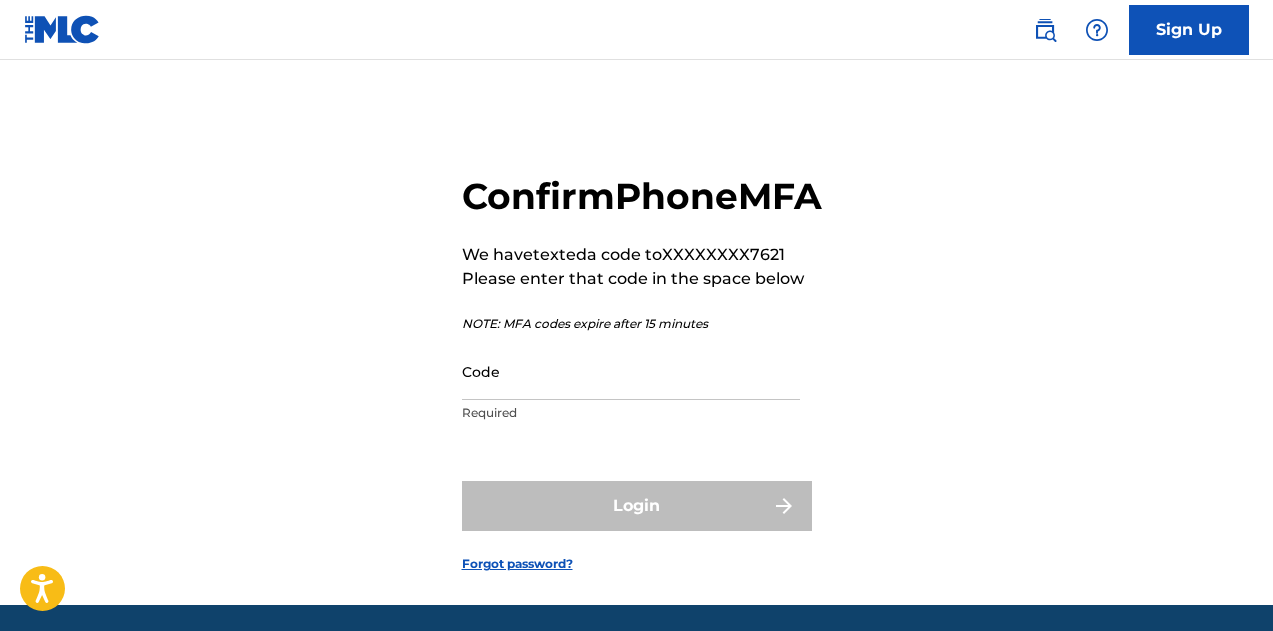 click on "Code" at bounding box center (631, 371) 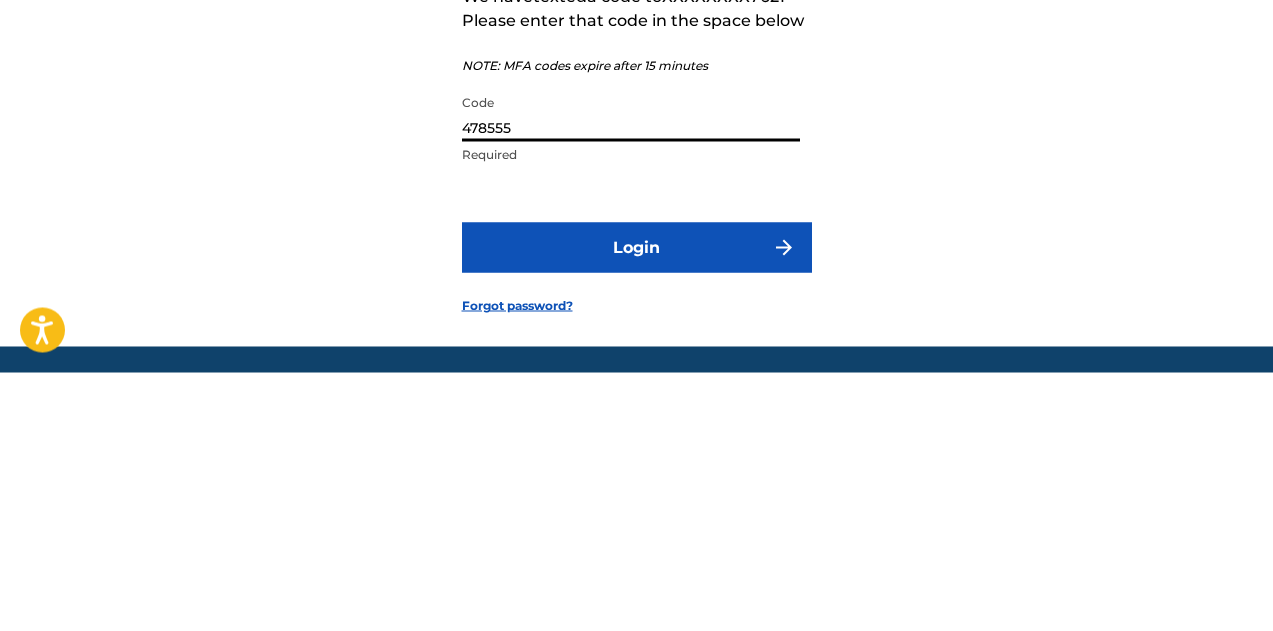 type on "478555" 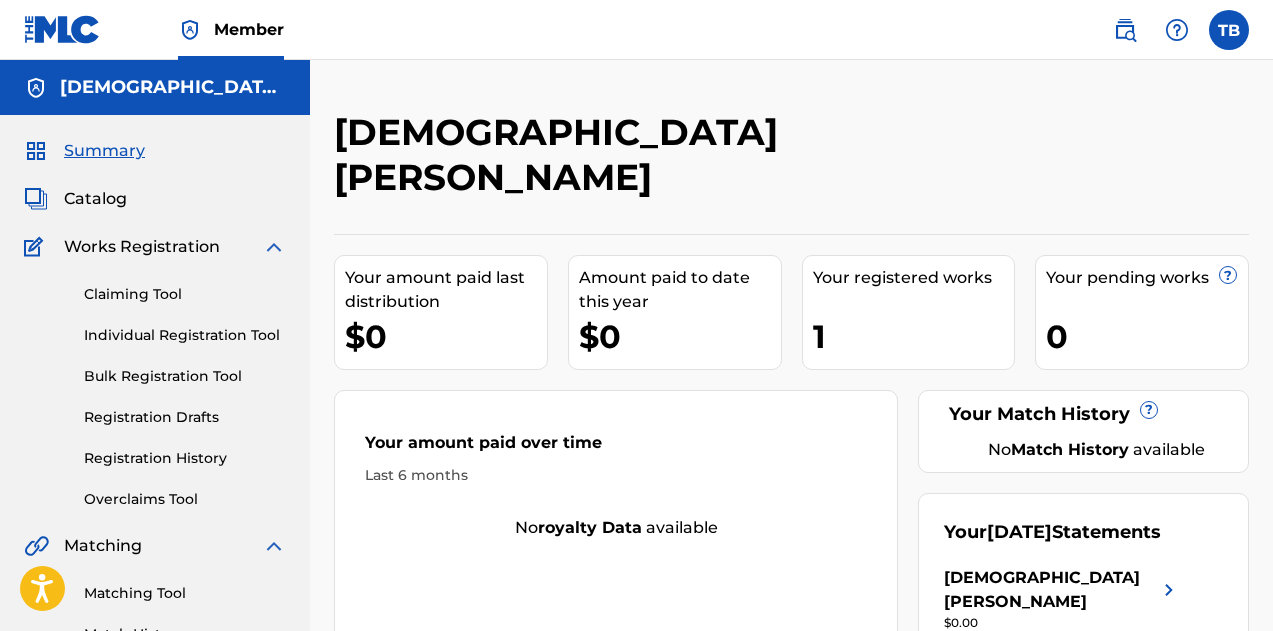 scroll, scrollTop: 0, scrollLeft: 0, axis: both 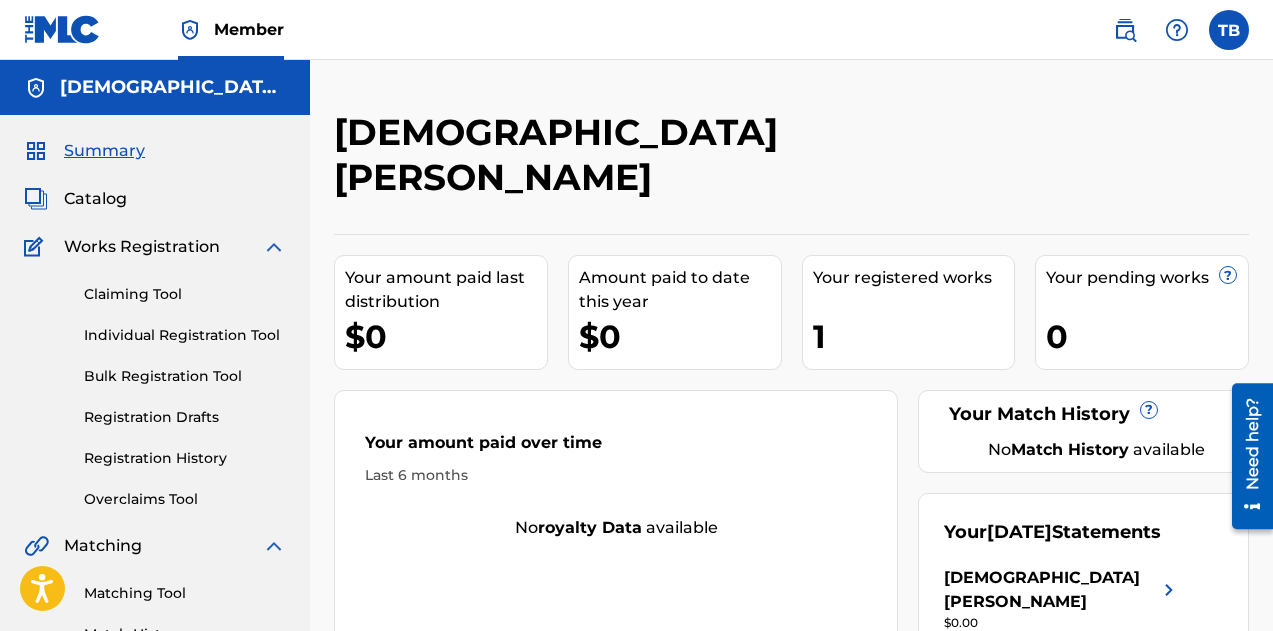 click on "Catalog" at bounding box center [95, 199] 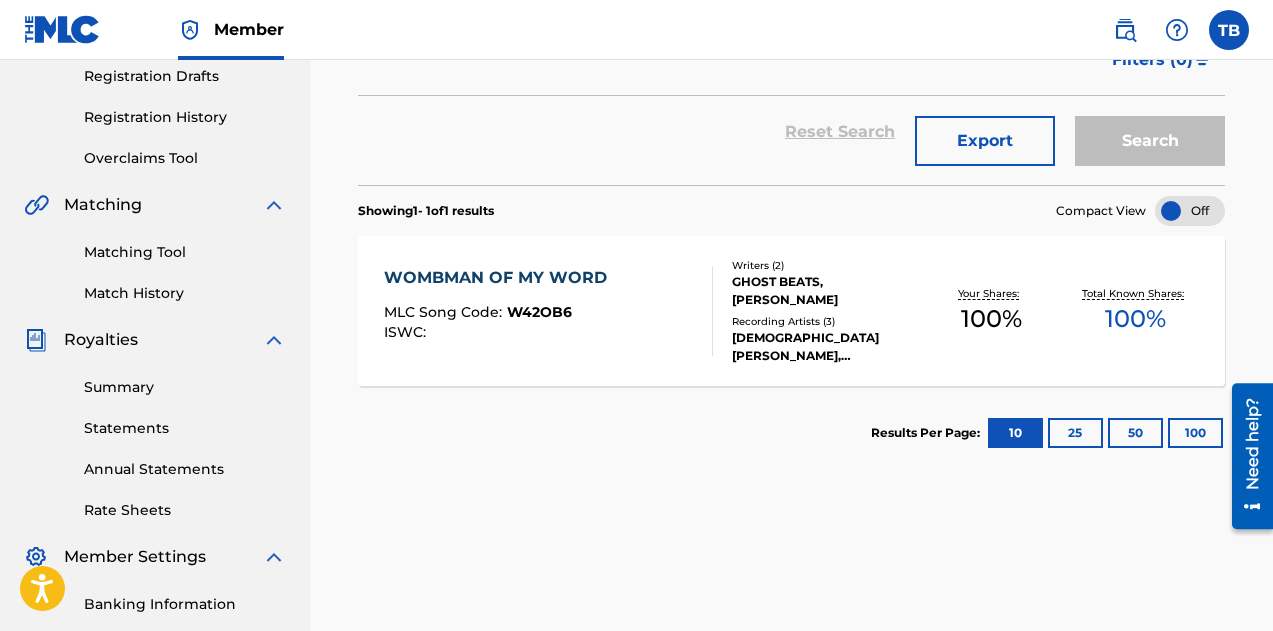 scroll, scrollTop: 379, scrollLeft: 0, axis: vertical 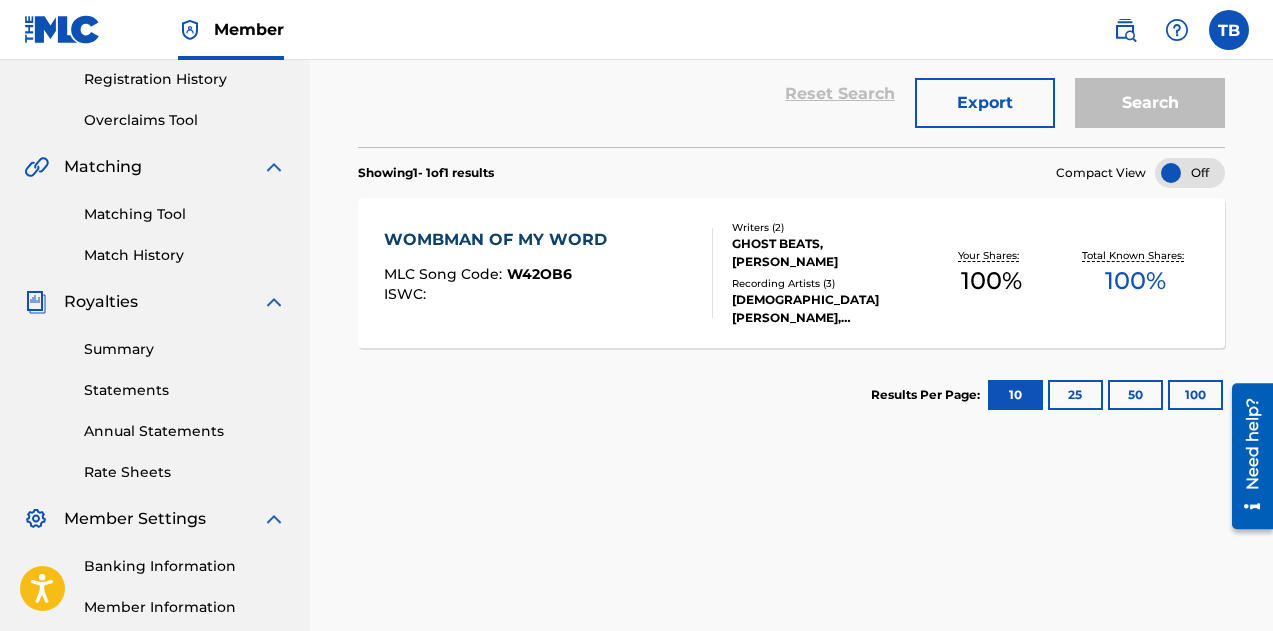 click on "WOMBMAN OF MY WORD" at bounding box center (500, 240) 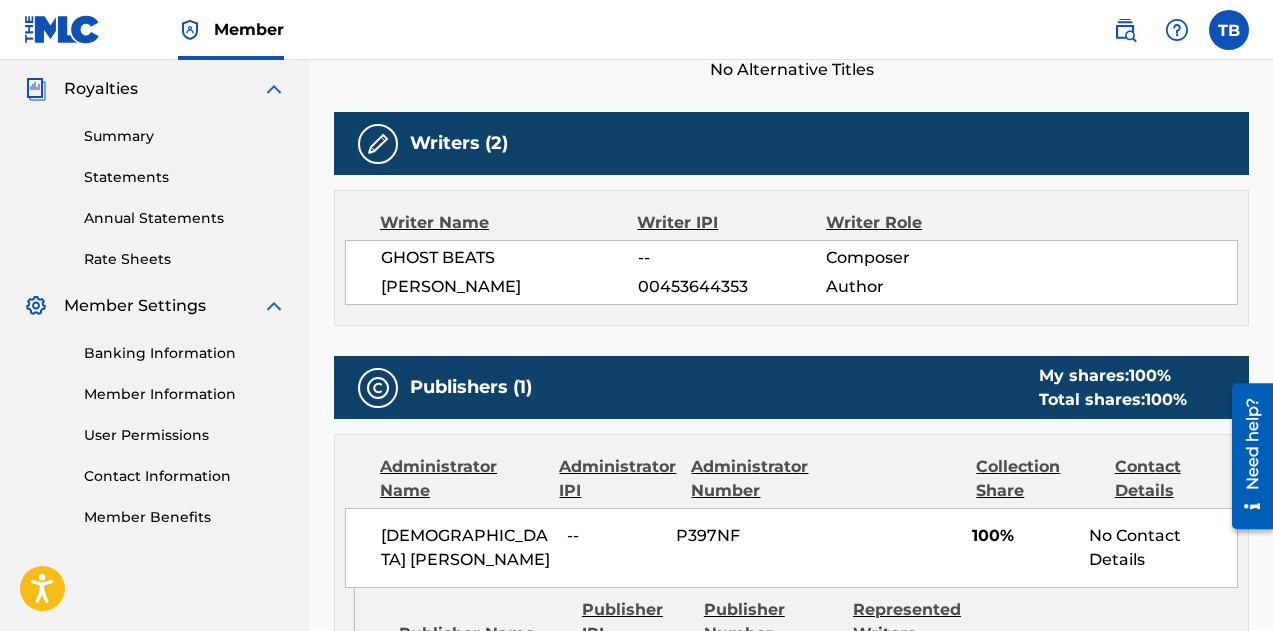 scroll, scrollTop: 603, scrollLeft: 0, axis: vertical 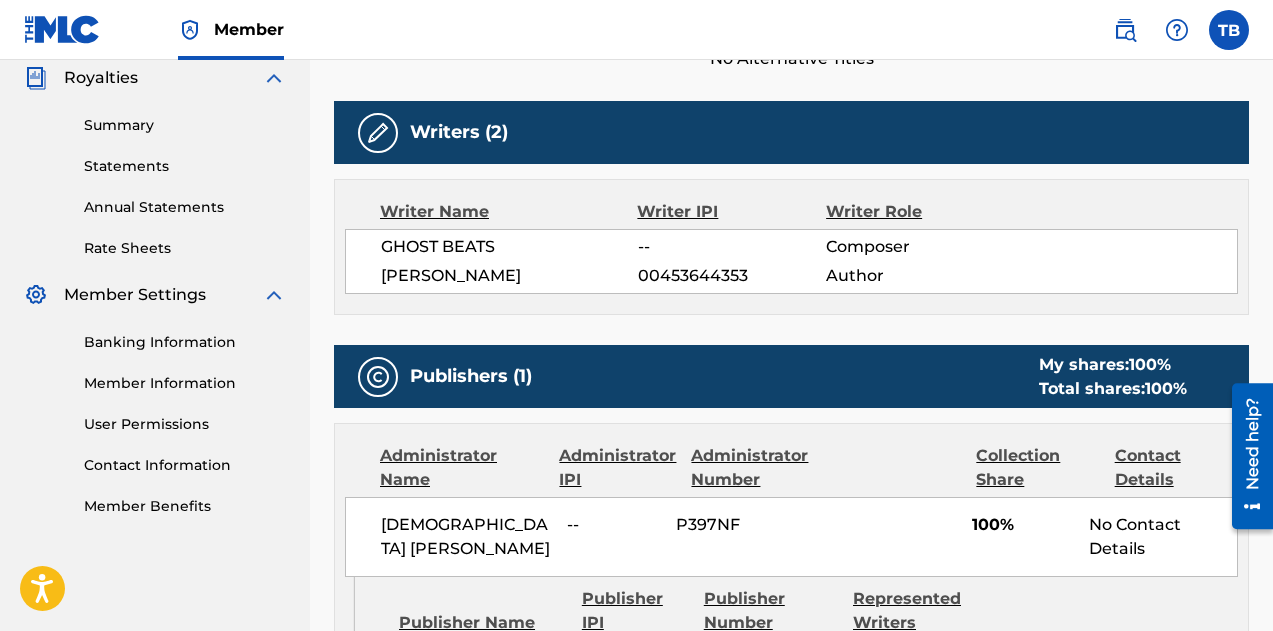 click on "Summary Catalog Works Registration Claiming Tool Individual Registration Tool Bulk Registration Tool Registration Drafts Registration History Overclaims Tool Matching Matching Tool Match History Royalties Summary Statements Annual Statements Rate Sheets Member Settings Banking Information Member Information User Permissions Contact Information Member Benefits" at bounding box center [155, 26] 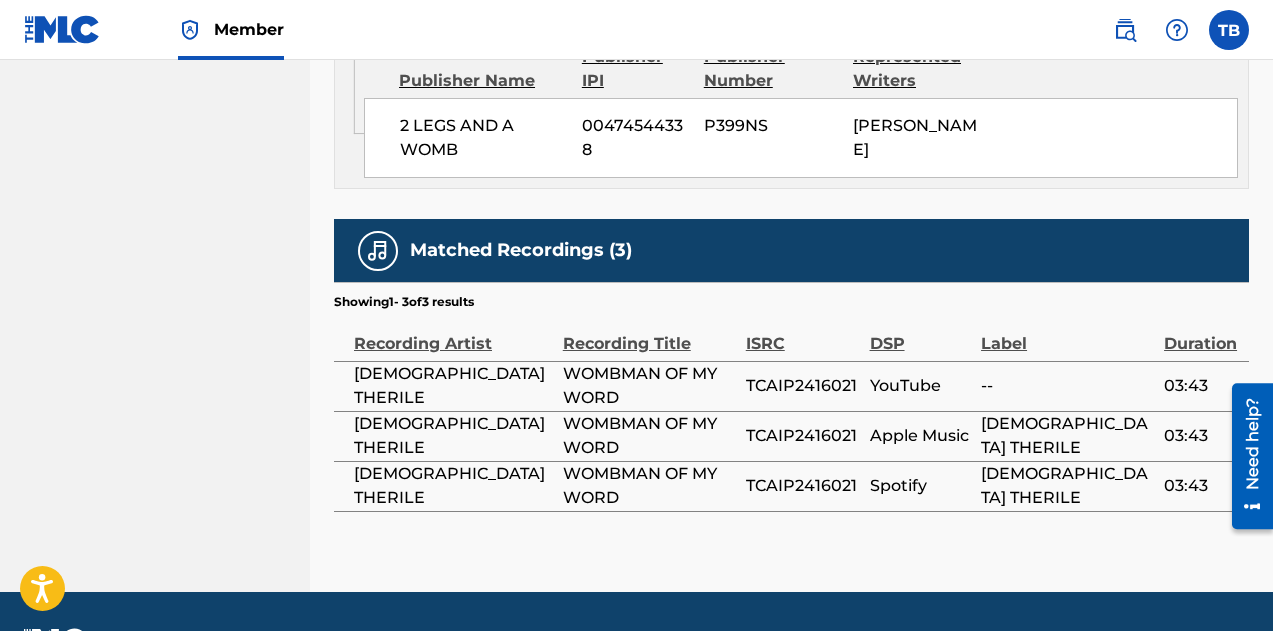 scroll, scrollTop: 1154, scrollLeft: 0, axis: vertical 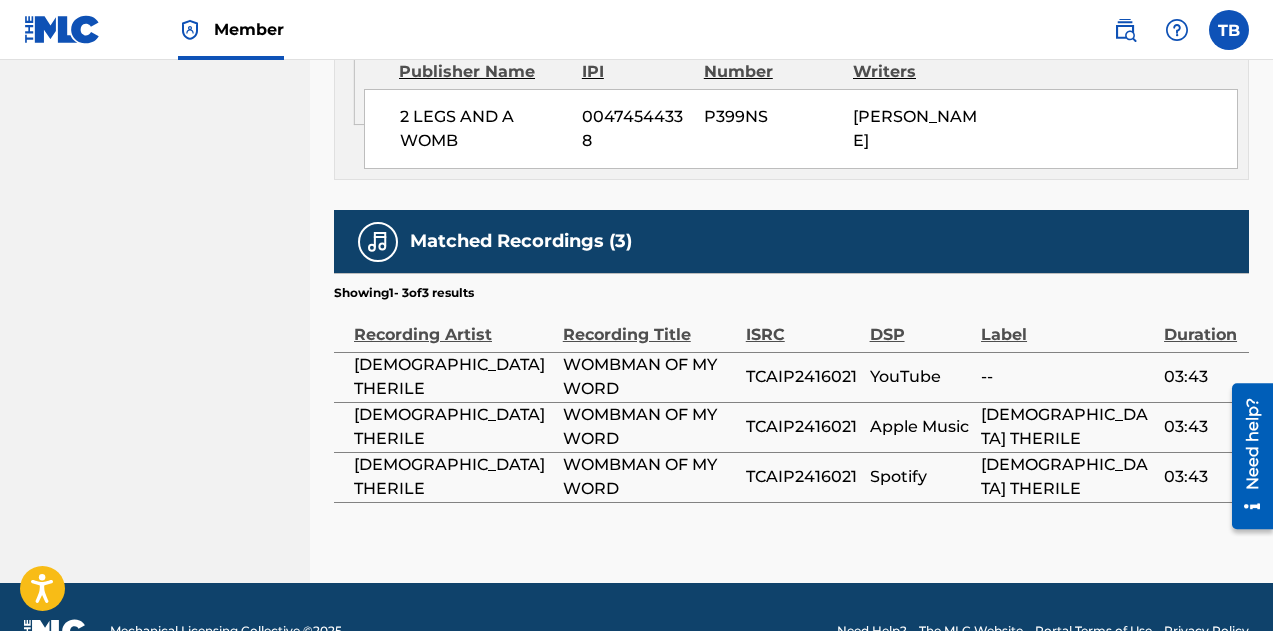 click at bounding box center [1177, 30] 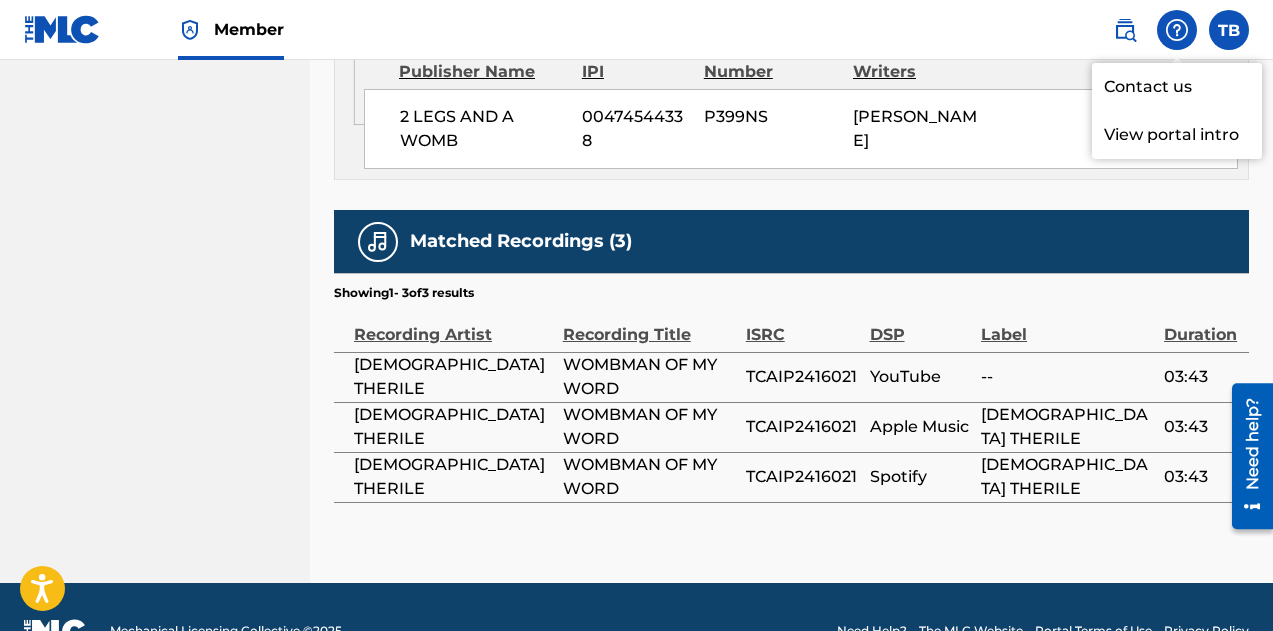 click on "Contact us" at bounding box center [1177, 87] 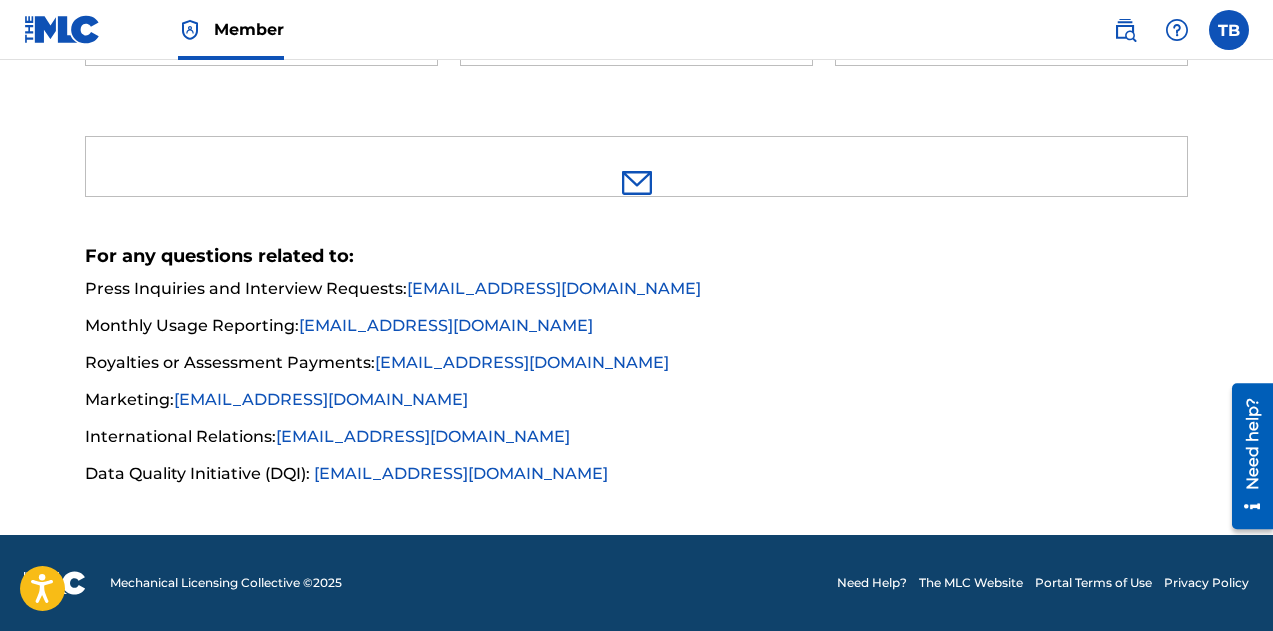 scroll, scrollTop: 0, scrollLeft: 0, axis: both 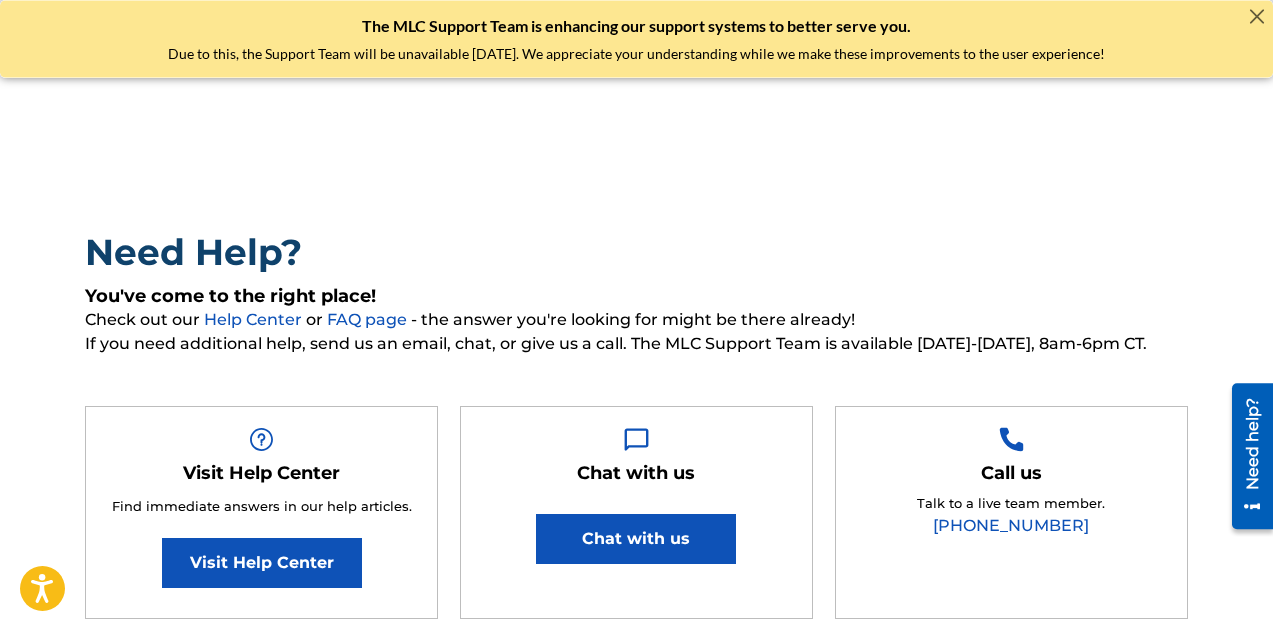 click on "Chat with us" at bounding box center [636, 539] 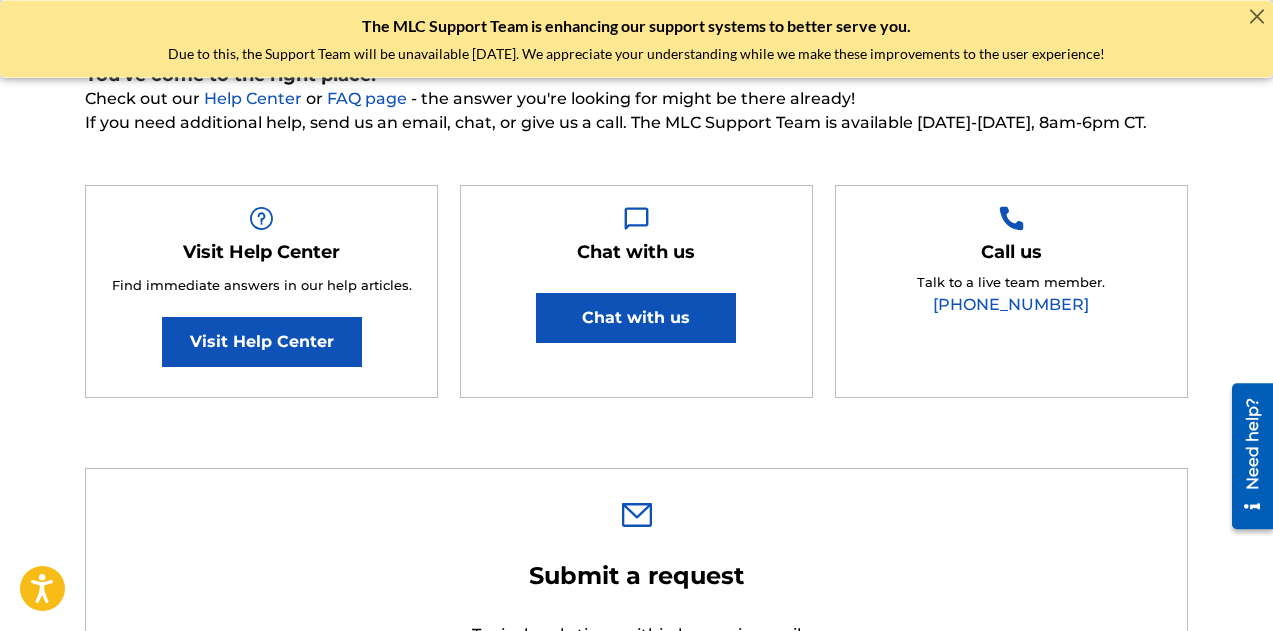 scroll, scrollTop: 224, scrollLeft: 0, axis: vertical 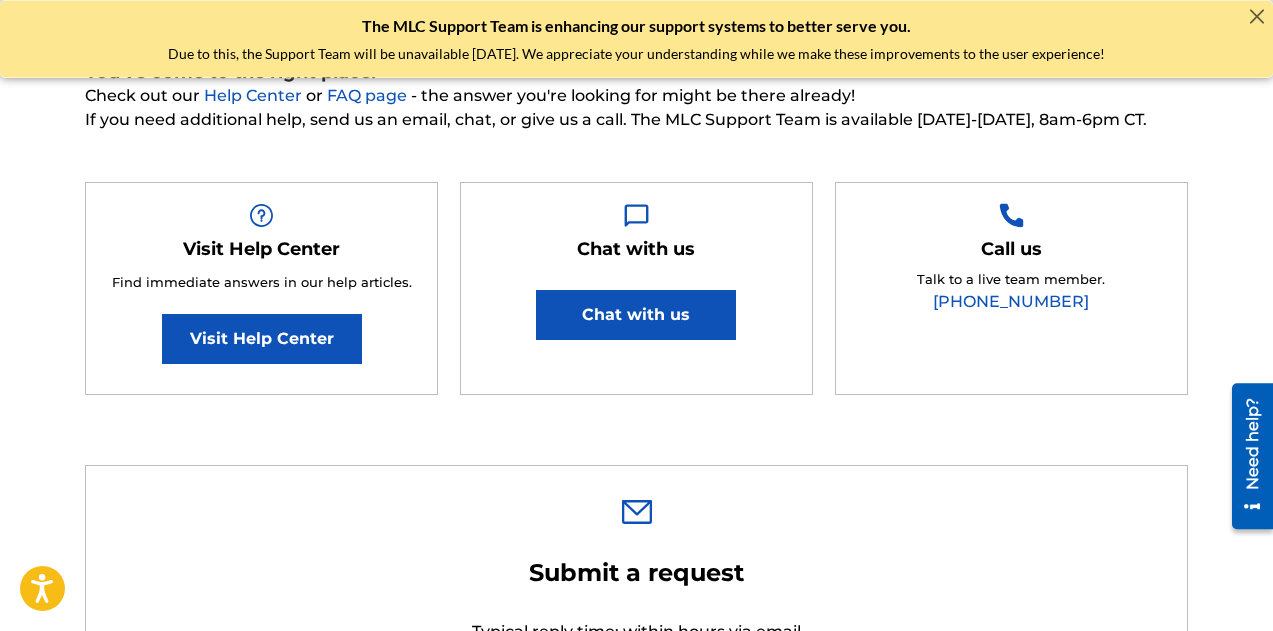 click on "Chat with us" at bounding box center (636, 315) 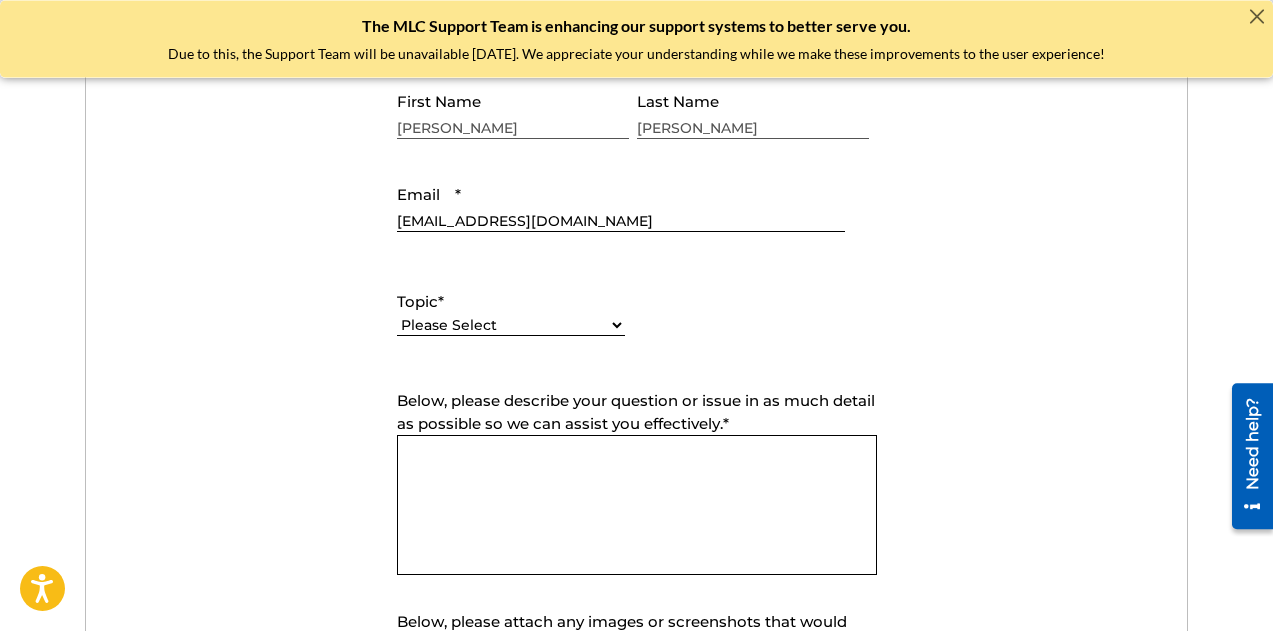 scroll, scrollTop: 822, scrollLeft: 0, axis: vertical 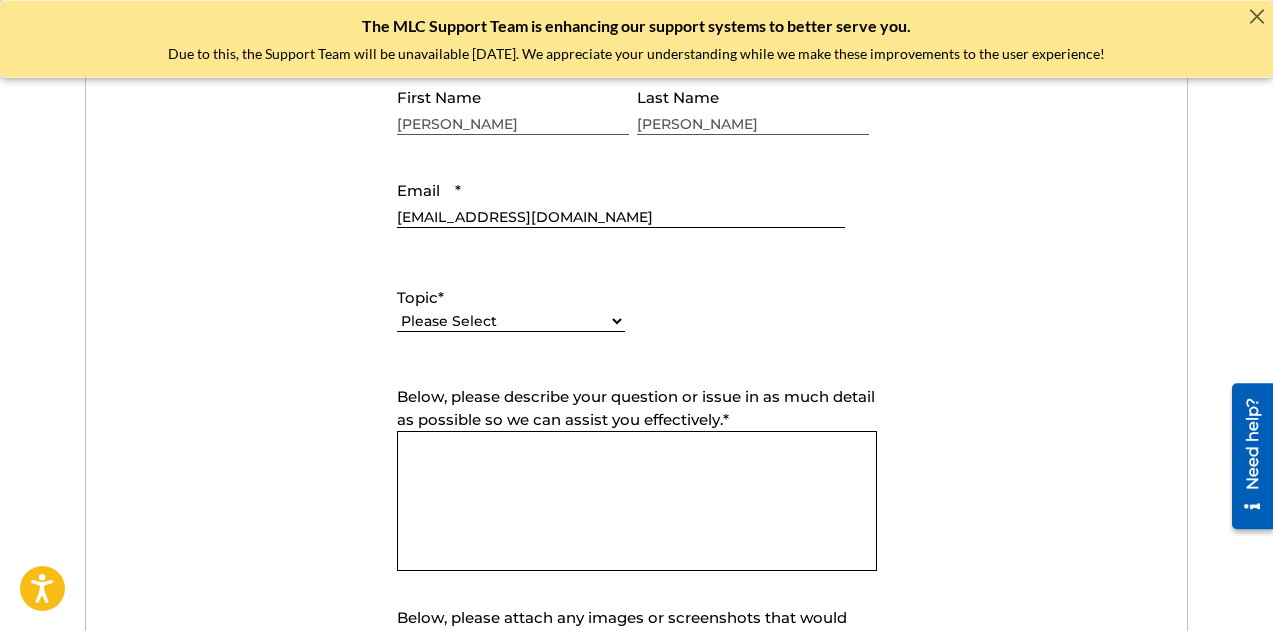 click on "Below, please describe your question or issue in as much detail as possible so we can assist you effectively. *" at bounding box center [637, 501] 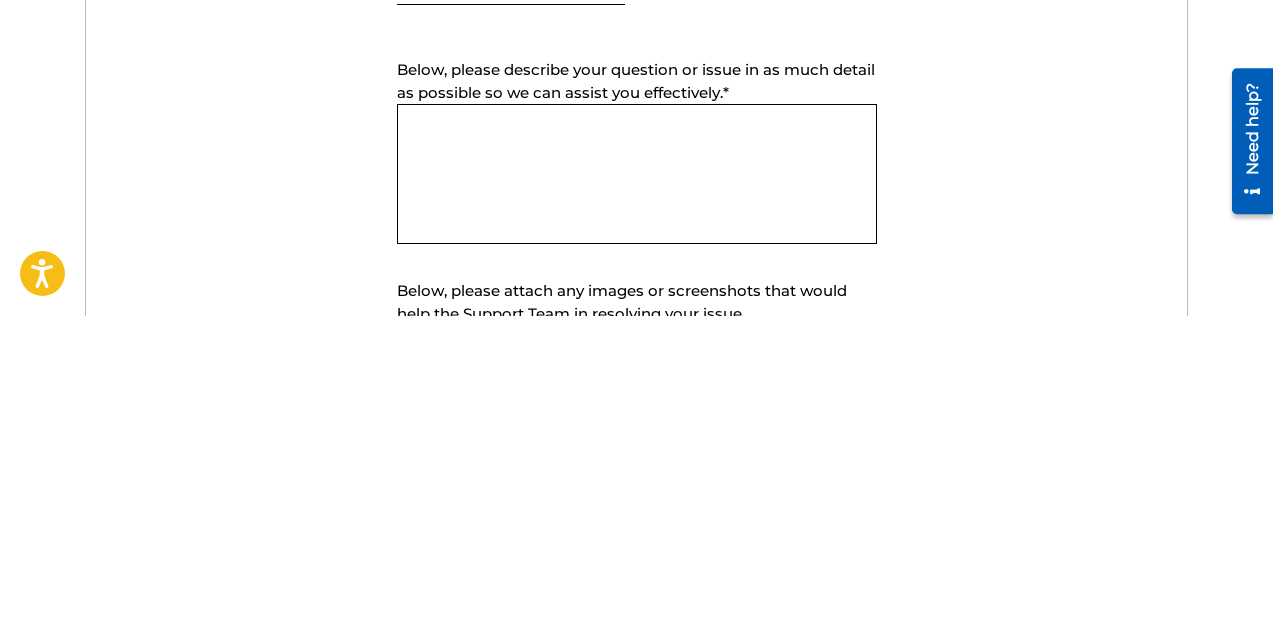 scroll, scrollTop: 850, scrollLeft: 0, axis: vertical 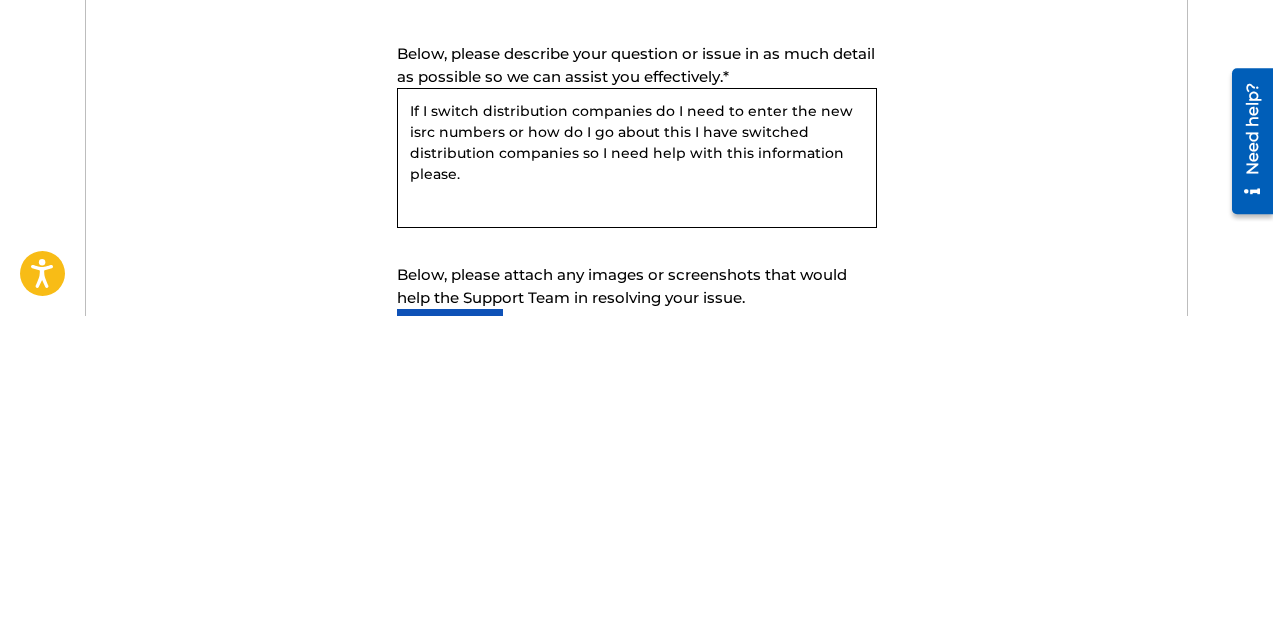 type on "If I switch distribution companies do I need to enter the new isrc numbers or how do I go about this I have switched distribution companies so I need help with this information please." 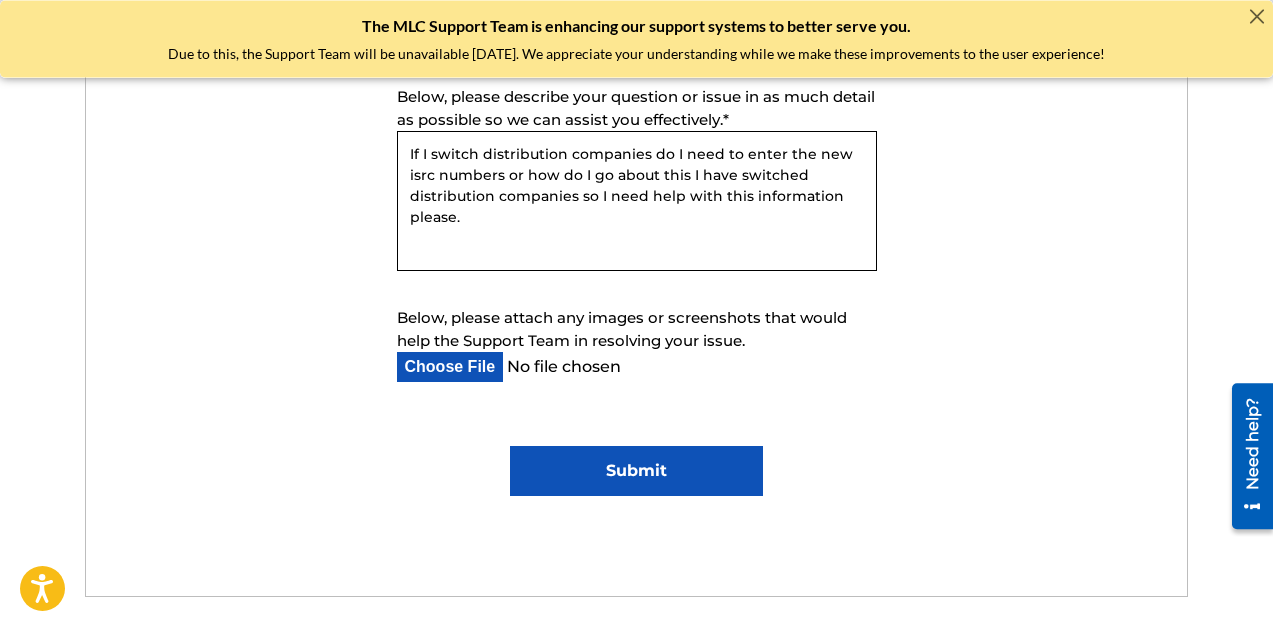 scroll, scrollTop: 1126, scrollLeft: 0, axis: vertical 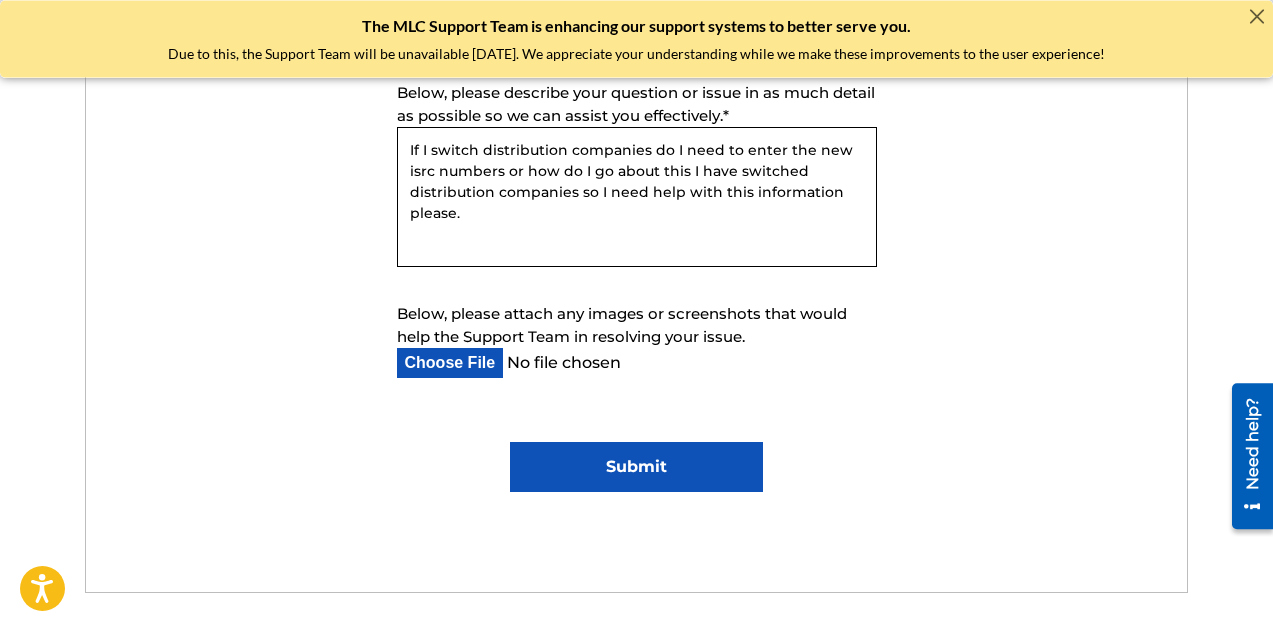 click on "Submit" at bounding box center [636, 467] 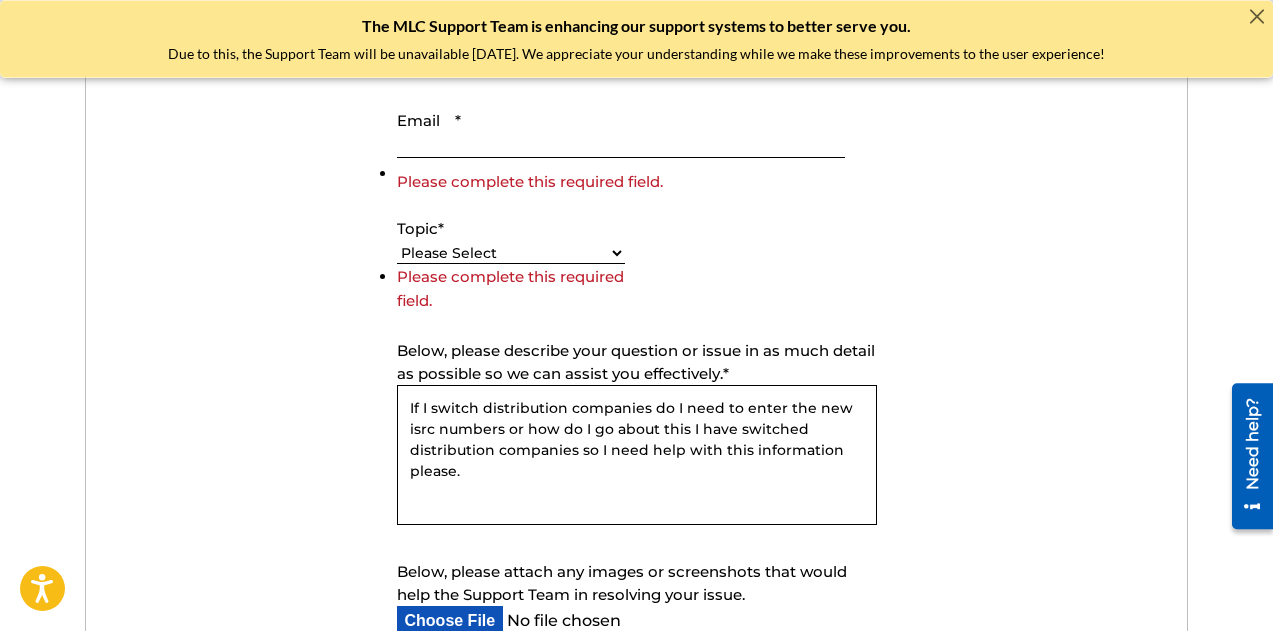 scroll, scrollTop: 891, scrollLeft: 0, axis: vertical 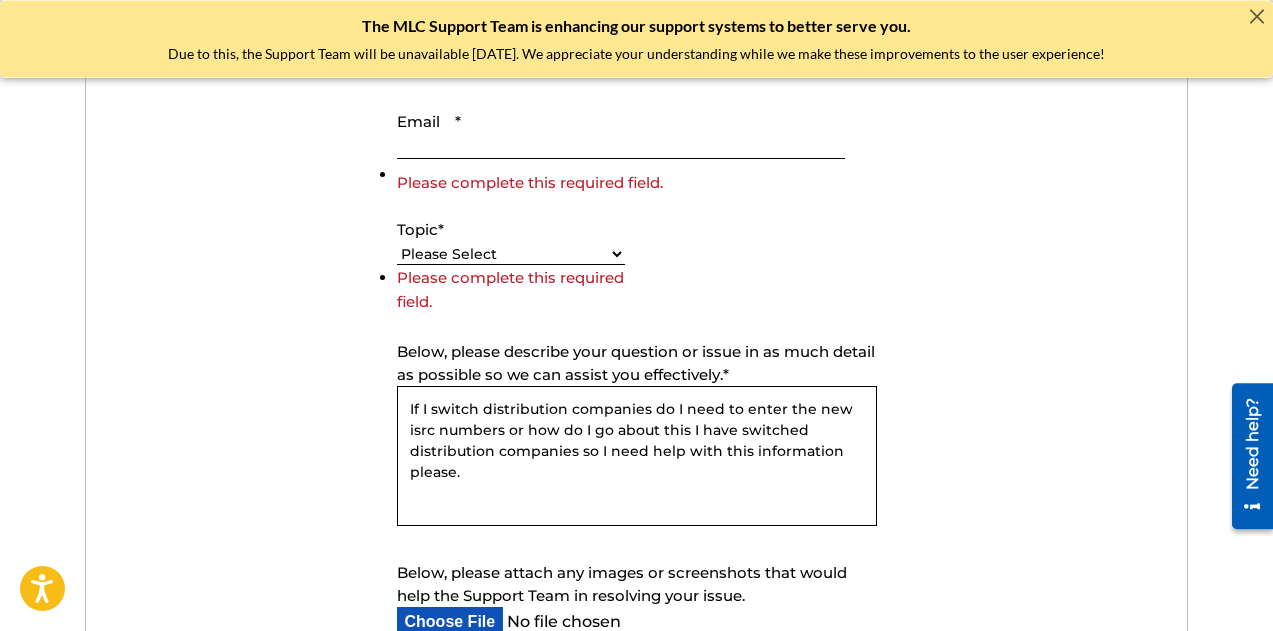 click on "Topic *" at bounding box center (511, 230) 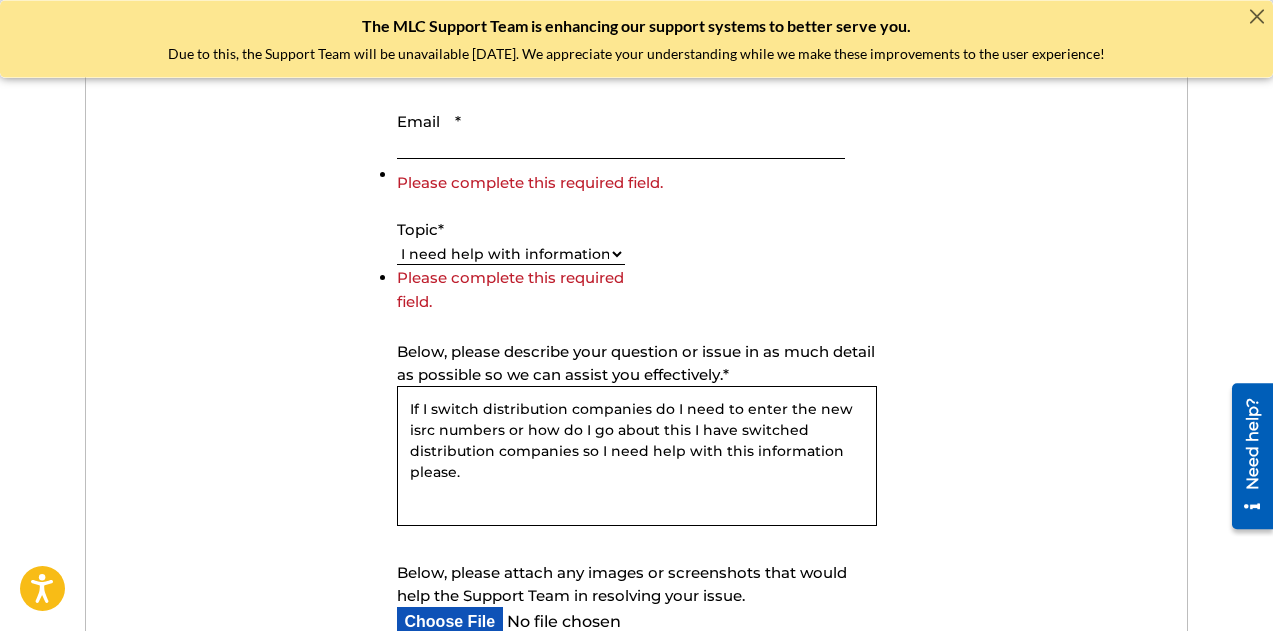 click on "Please Select I need help with my account I need help with managing my catalog I need help with the Public Search I need help with information about The MLC I need help with payment I need help with DQI" at bounding box center (511, 254) 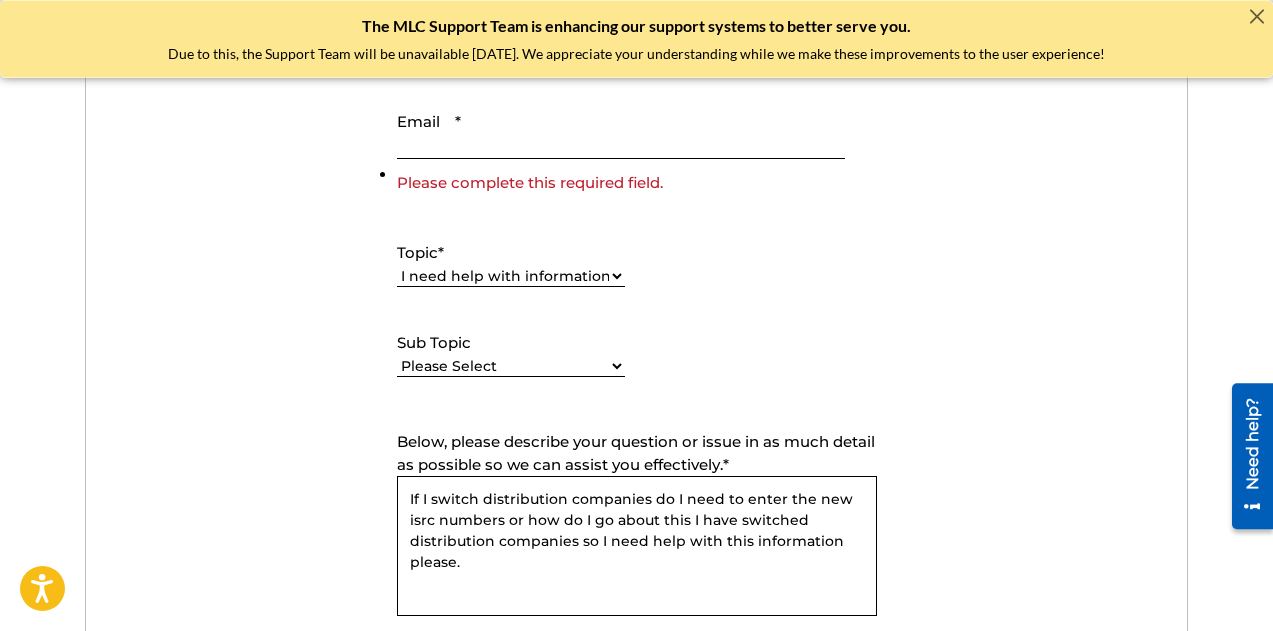 click on "Please Select I need help with my account I need help with managing my catalog I need help with the Public Search I need help with information about The MLC I need help with payment I need help with DQI" at bounding box center [511, 276] 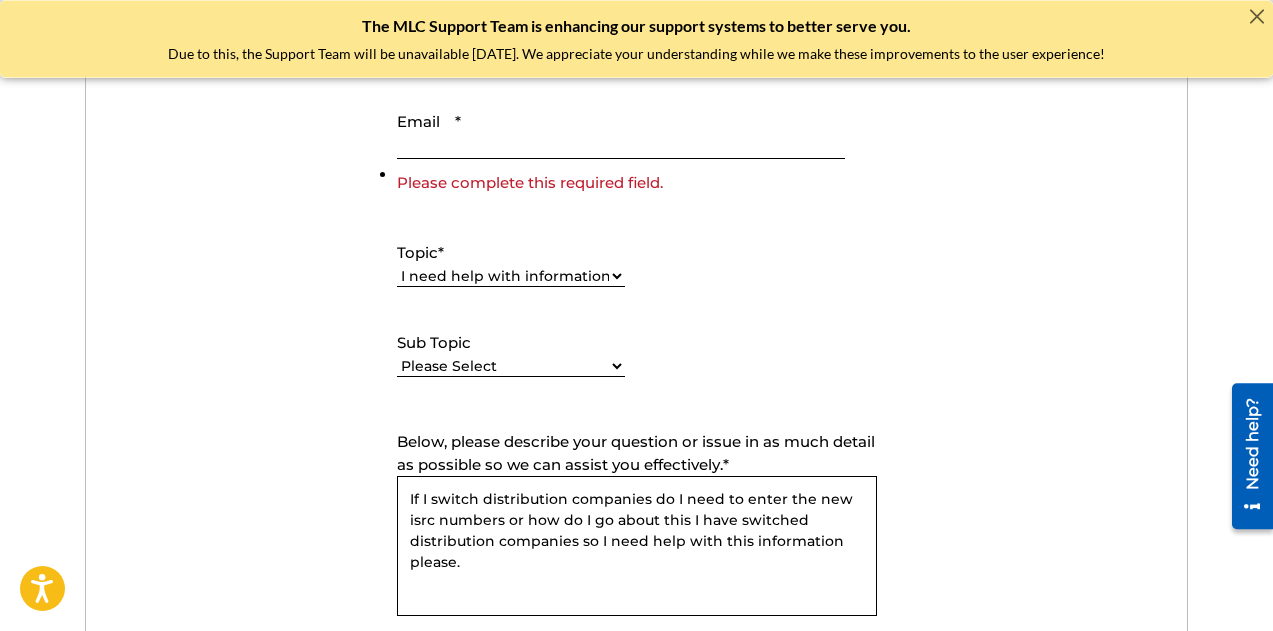 click on "Please complete this required field." at bounding box center (637, 175) 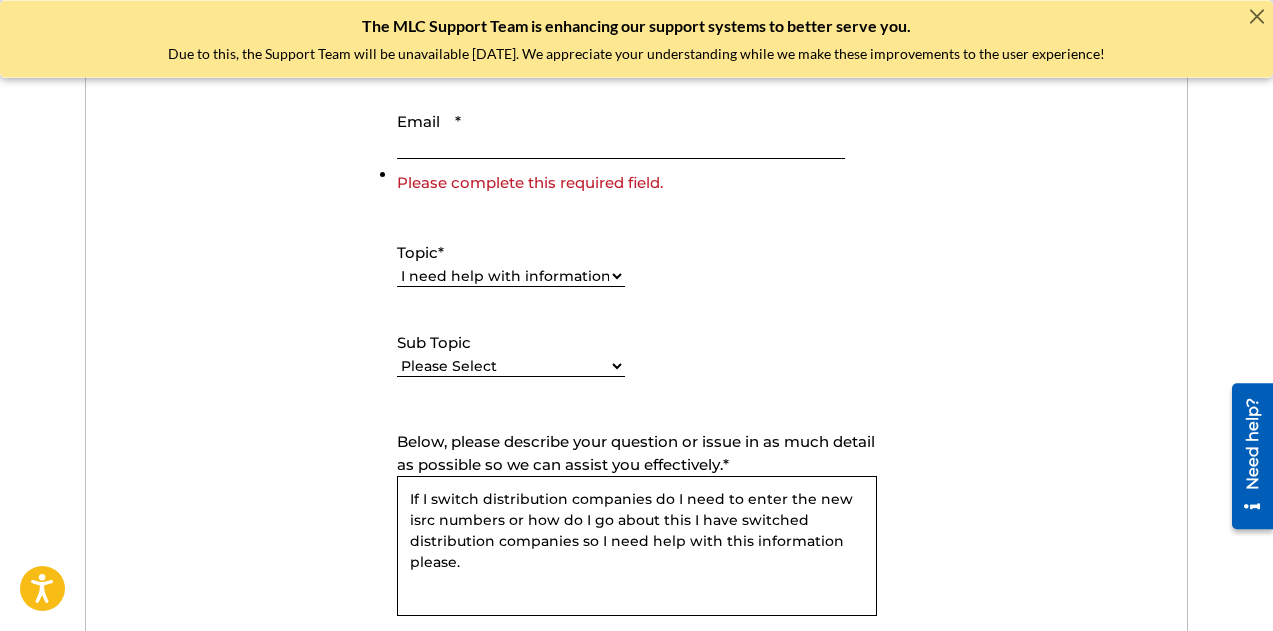 select on "I have a question about The MLC and its operation" 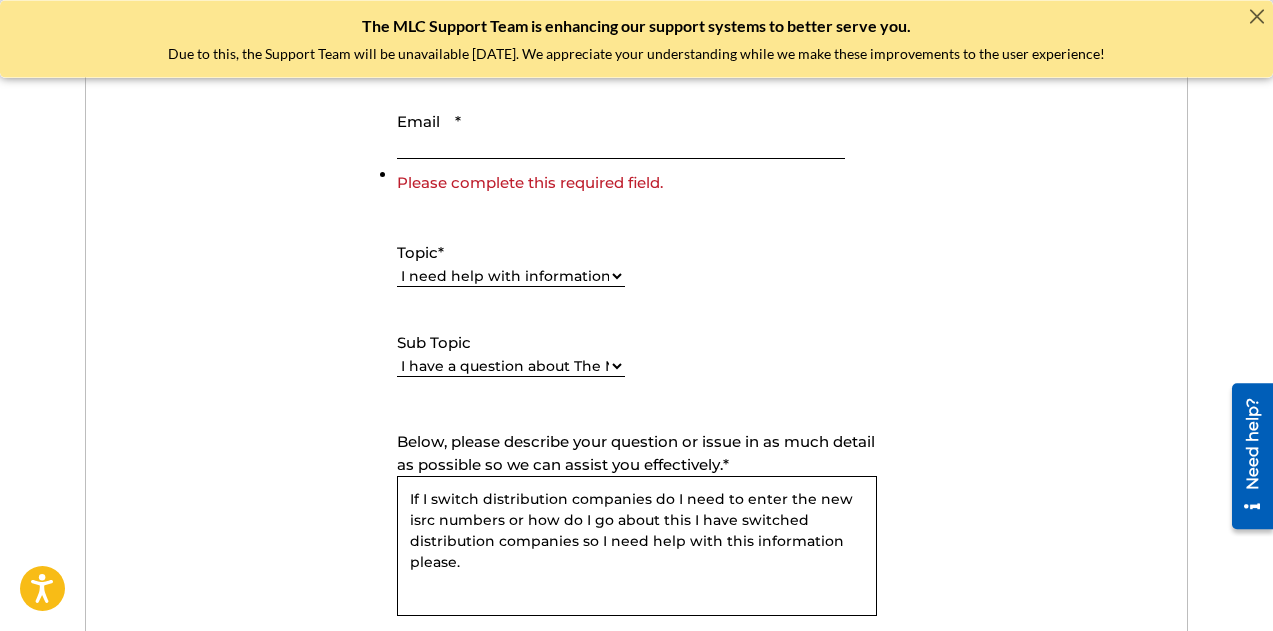 click on "Please Select I have a question about The MLC and its operation Why do I need to register my works with The MLC? I have a request for marketing with The MLC I want to apply for a position with The MLC I have feedback for The MLC" at bounding box center [511, 366] 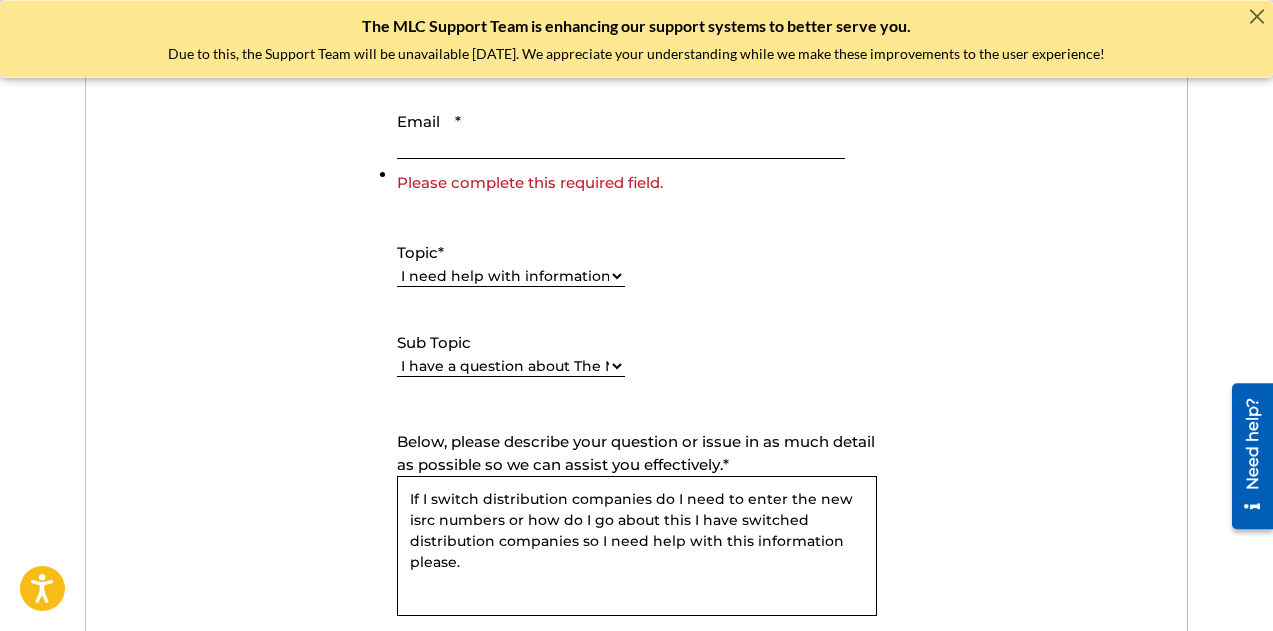 click on "Email *" at bounding box center (621, 130) 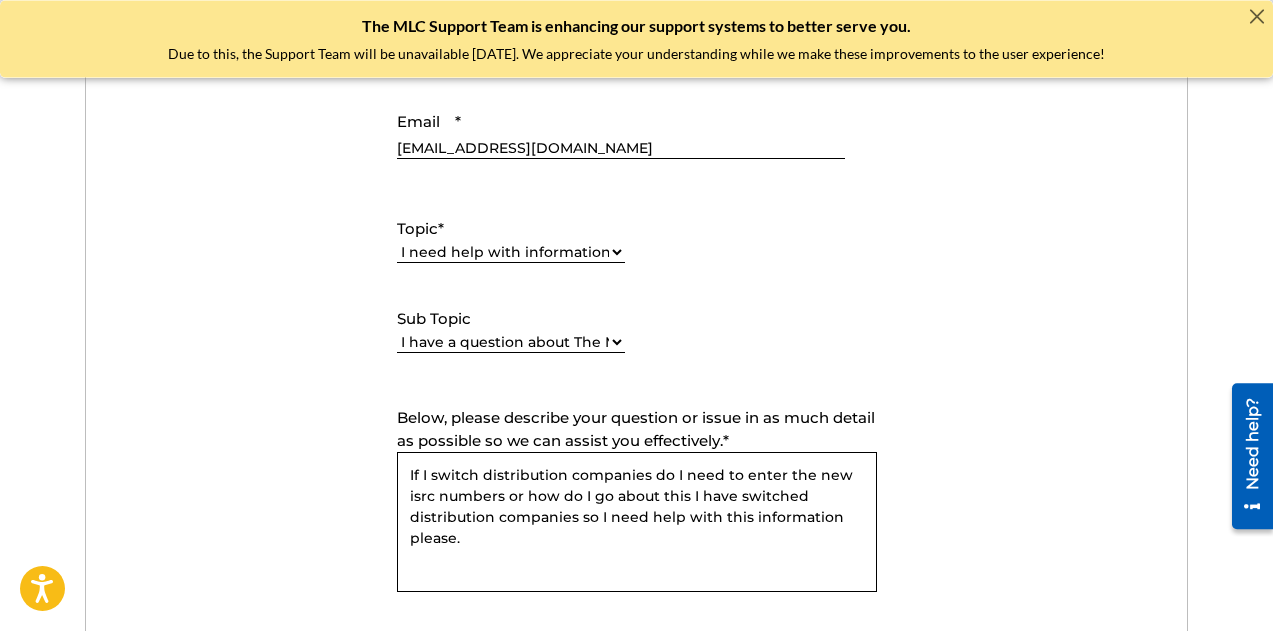click on "Submit a request Typical reply time: within hours via email First Name [PERSON_NAME] Last Name [PERSON_NAME] Email * [EMAIL_ADDRESS][DOMAIN_NAME] Topic * Please Select I need help with my account I need help with managing my catalog I need help with the Public Search I need help with information about The MLC I need help with payment I need help with DQI Sub Topic Please Select I have a question about The MLC and its operation Why do I need to register my works with The MLC? I have a request for marketing with The MLC I want to apply for a position with The MLC I have feedback for The MLC Below, please describe your question or issue in as much detail as possible so we can assist you effectively. * If I switch distribution companies do I need to enter the new isrc numbers or how do I go about this I have switched distribution companies so I need help with this information please. Below, please attach any images or screenshots that would help the Support Team in resolving your issue. Ticket Name Submit" at bounding box center [636, 354] 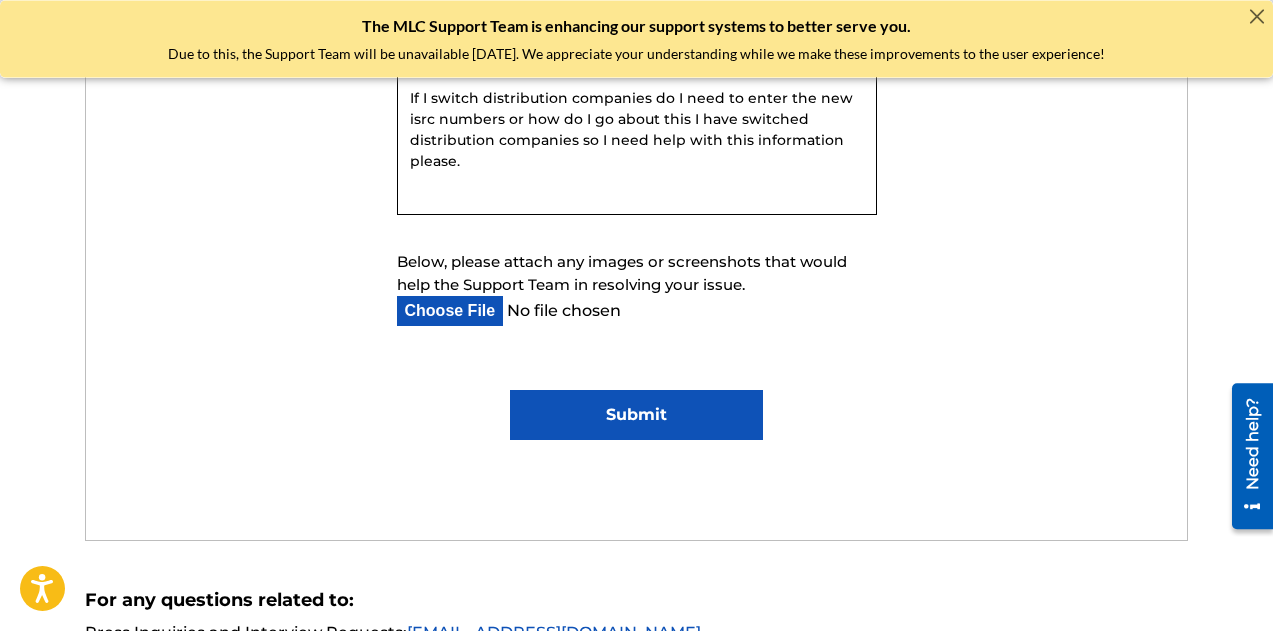 scroll, scrollTop: 1270, scrollLeft: 0, axis: vertical 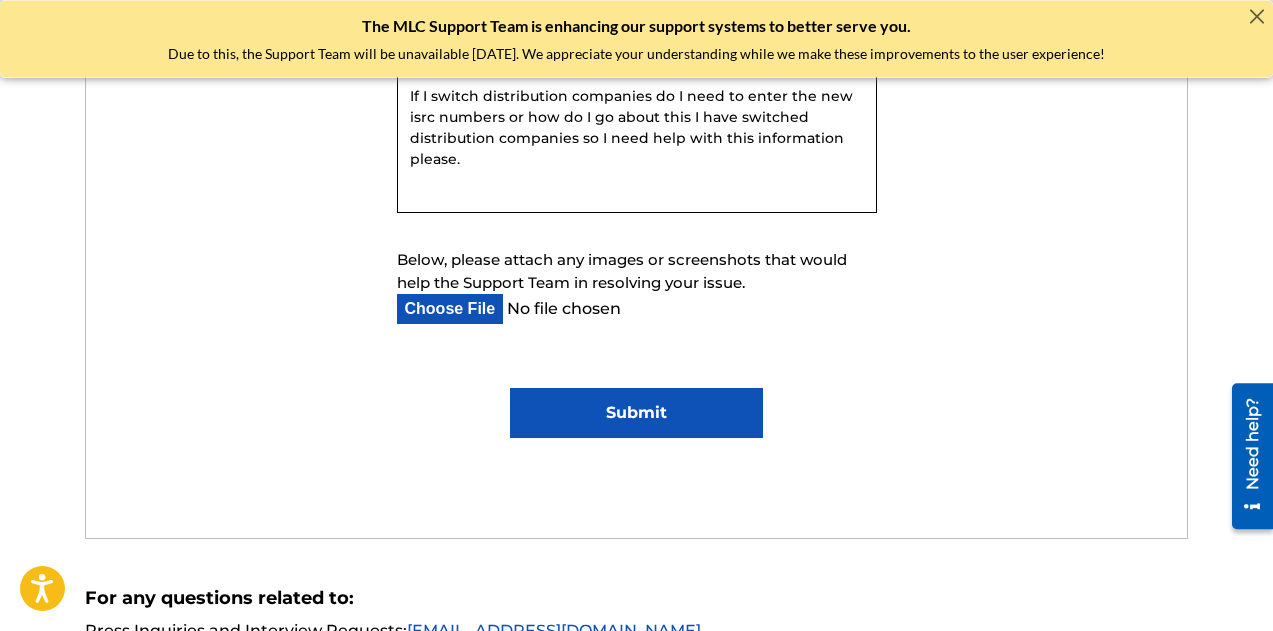 click on "Submit" at bounding box center (636, 413) 